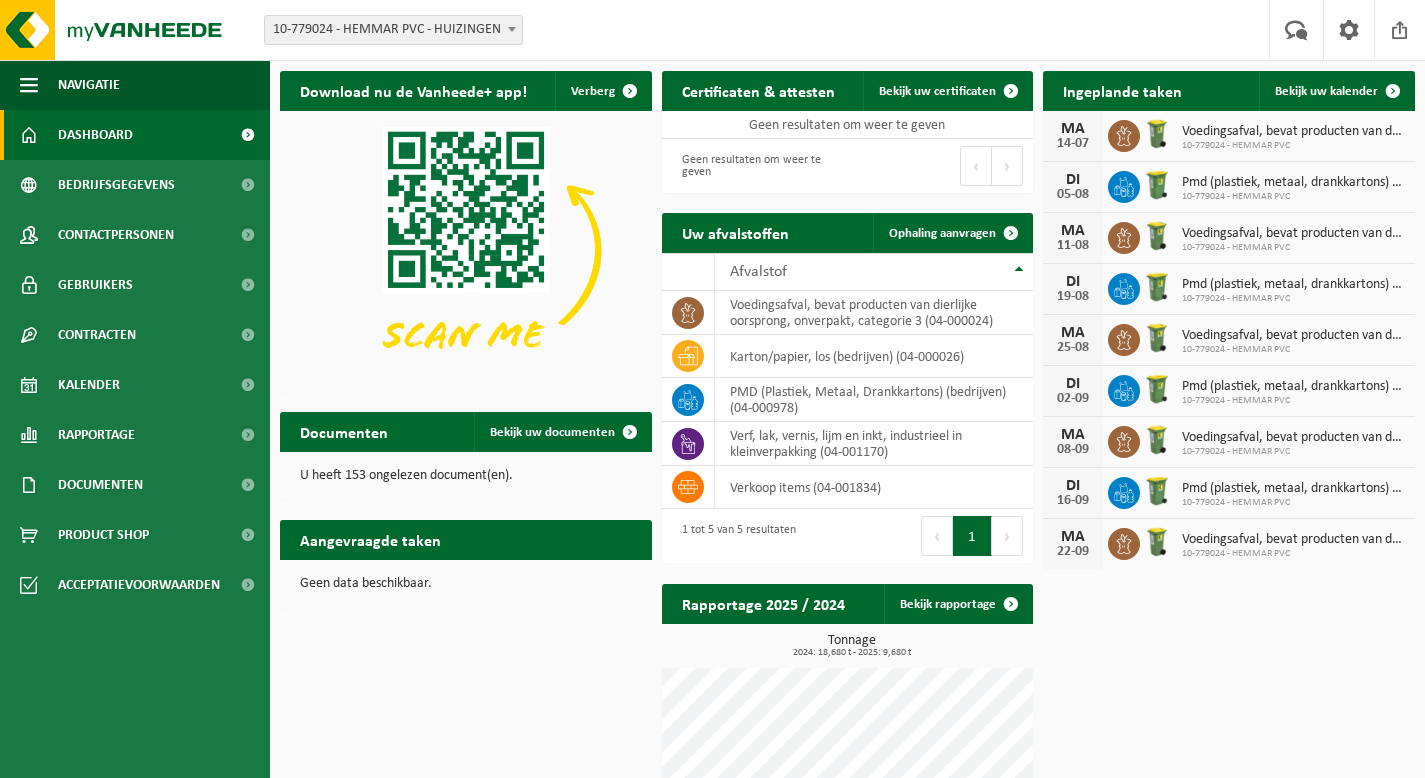 scroll, scrollTop: 0, scrollLeft: 0, axis: both 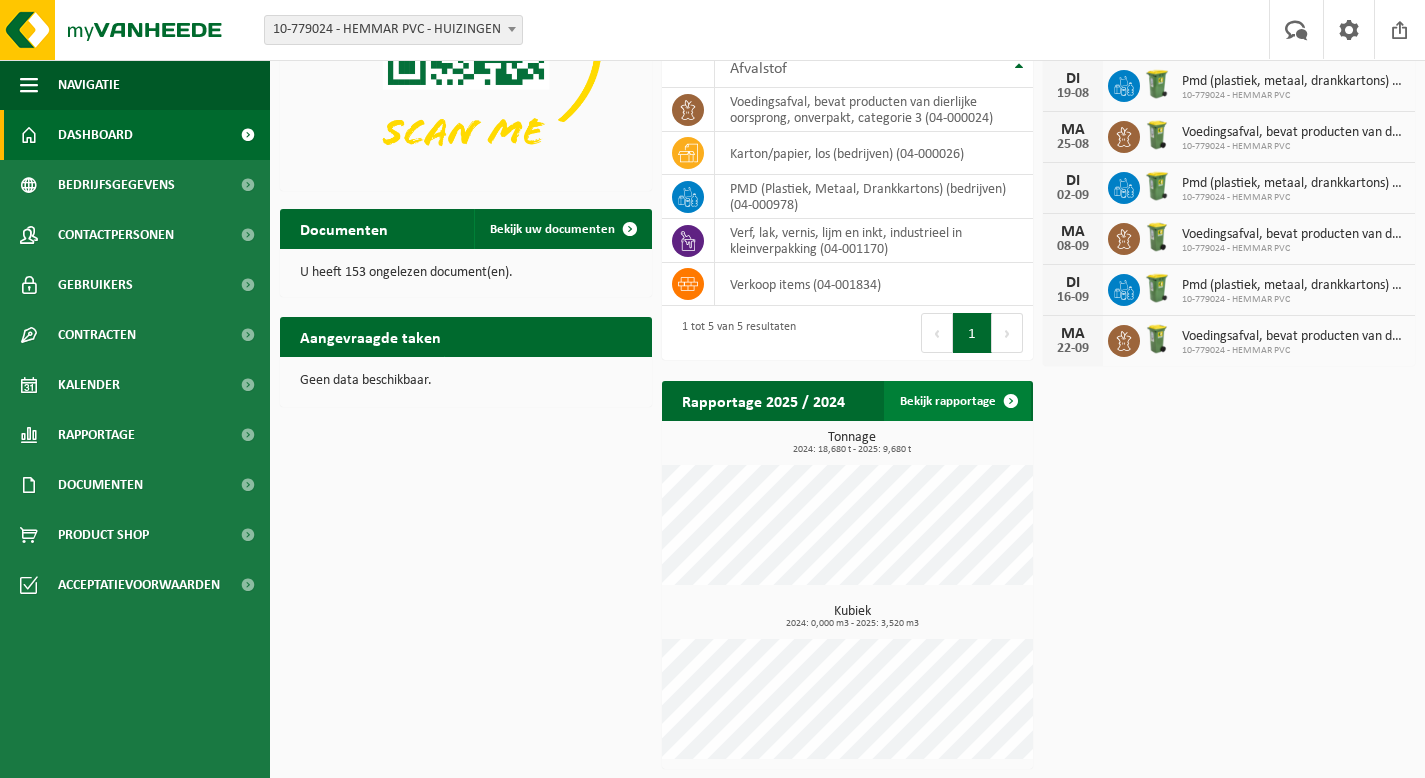 click on "Bekijk rapportage" at bounding box center (957, 401) 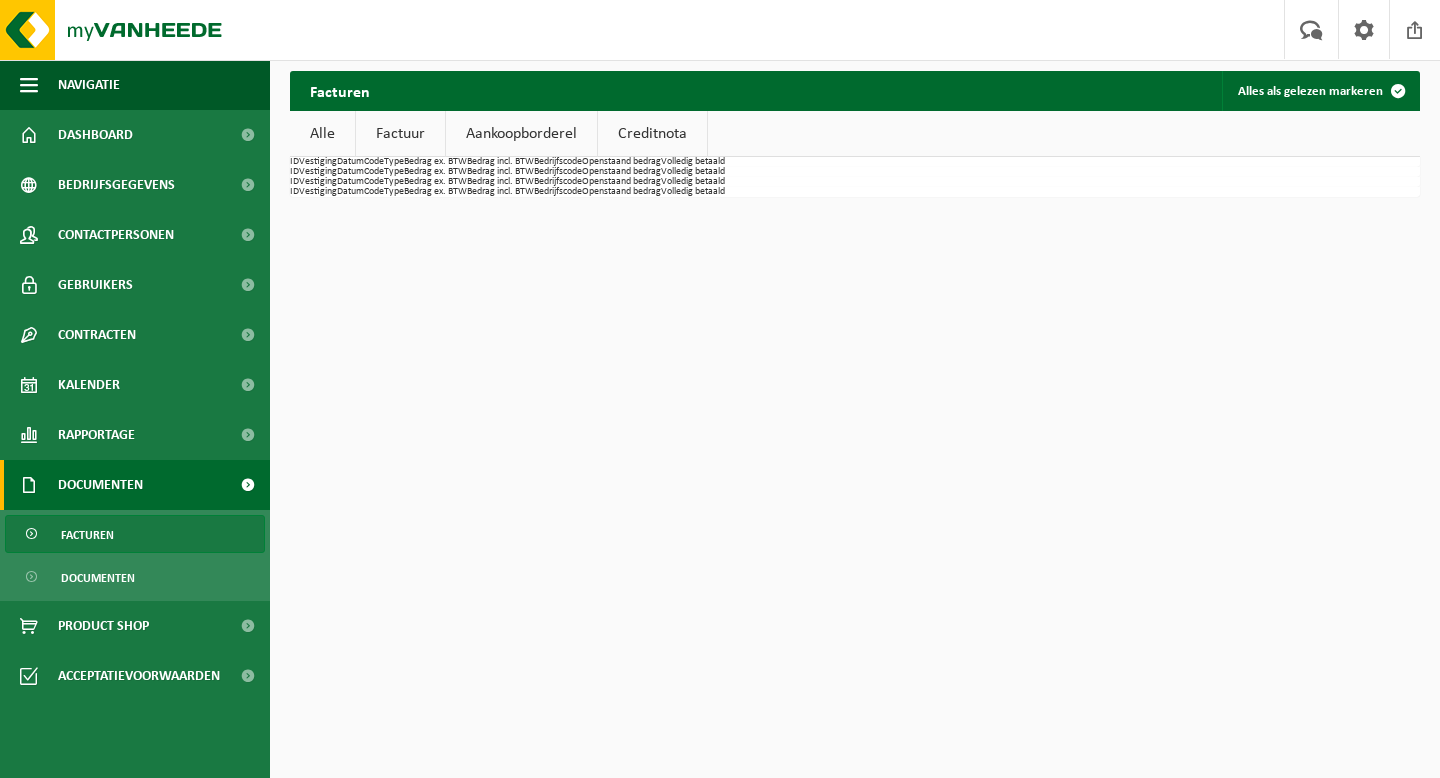 scroll, scrollTop: 0, scrollLeft: 0, axis: both 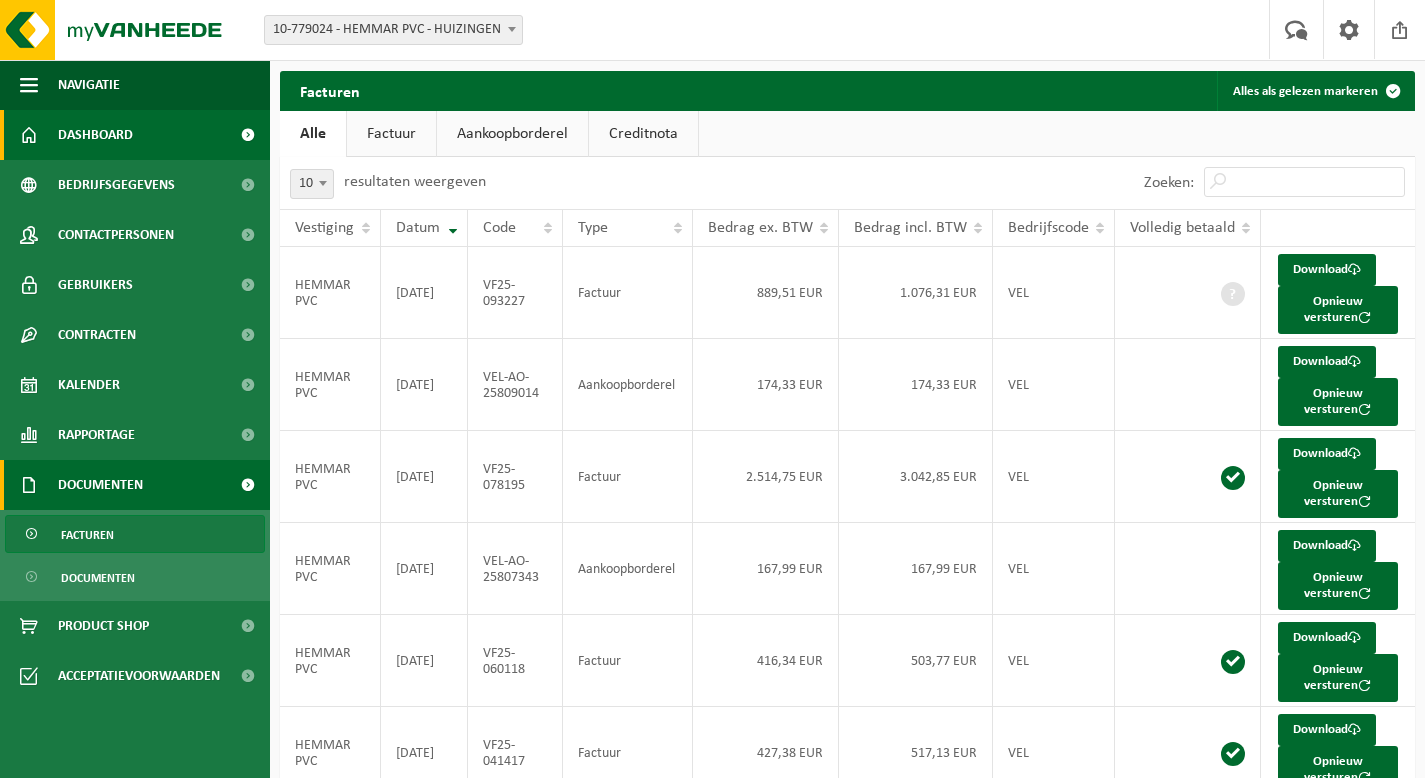 click on "Dashboard" at bounding box center [95, 135] 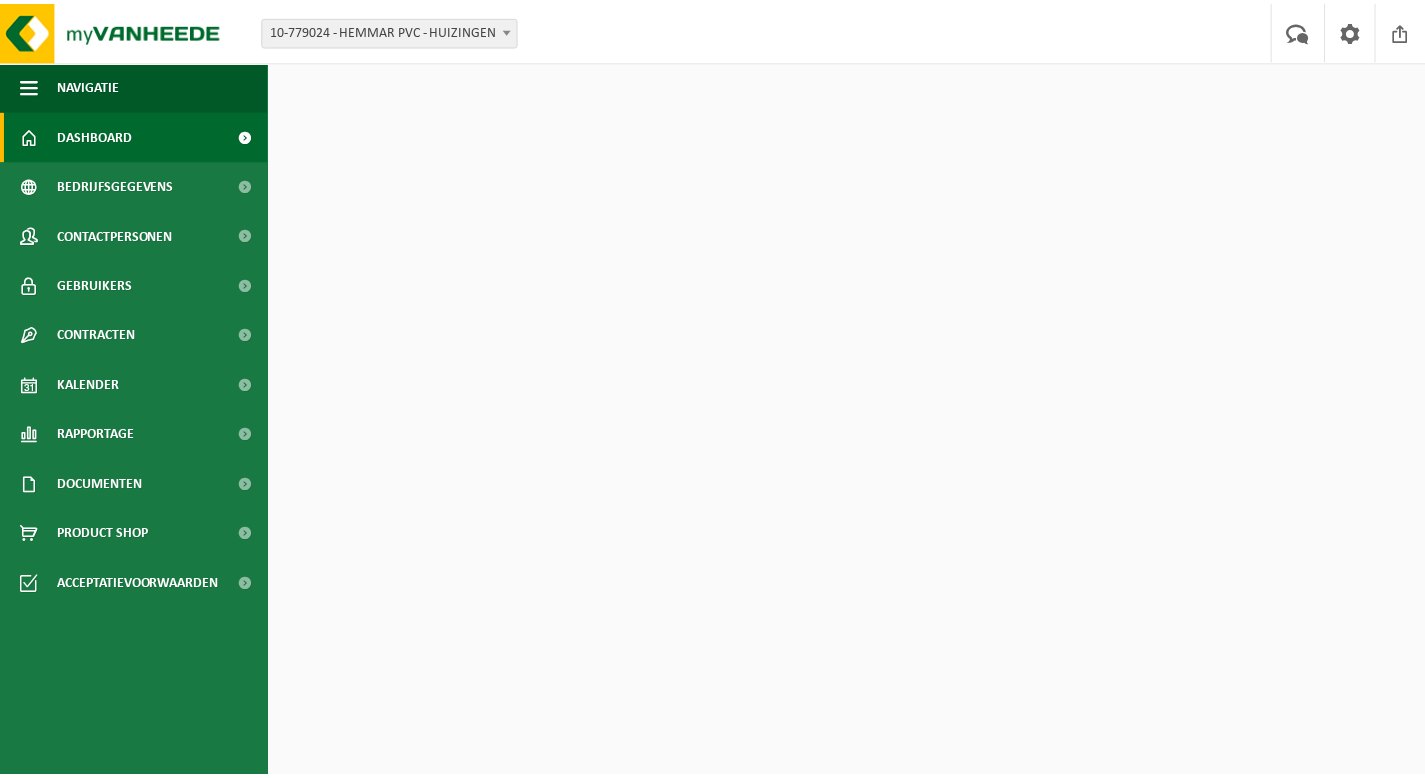 scroll, scrollTop: 0, scrollLeft: 0, axis: both 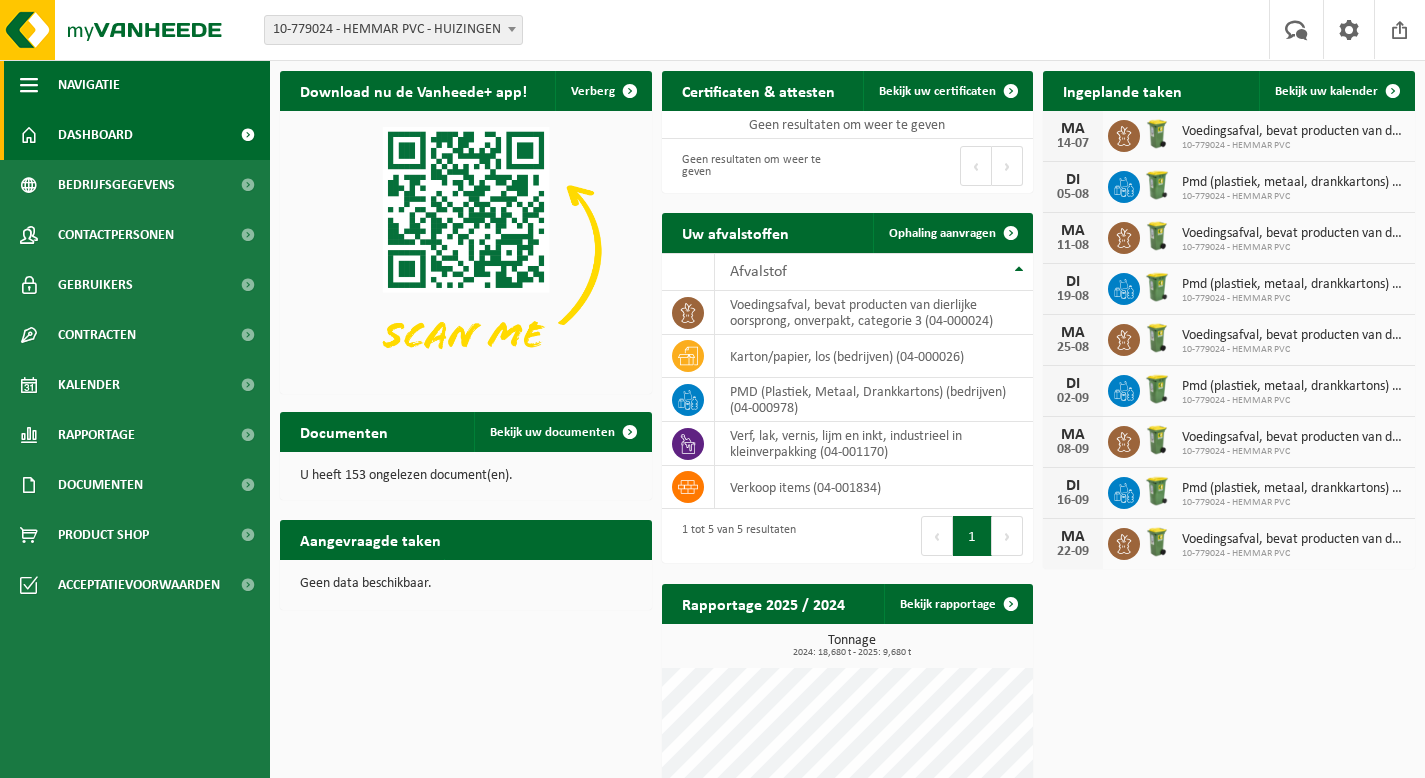click on "Navigatie" at bounding box center [89, 85] 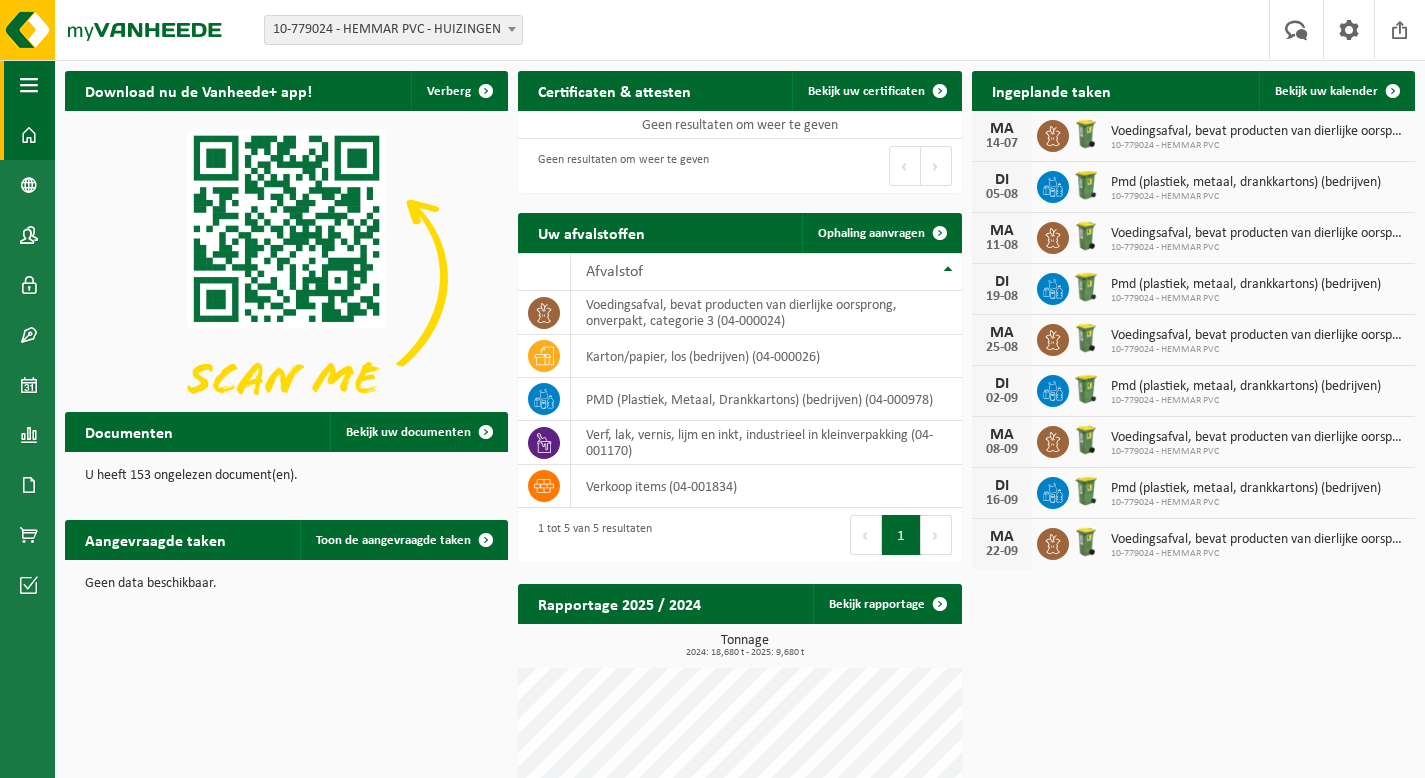 click on "Download nu de Vanheede+ app!" at bounding box center (198, 90) 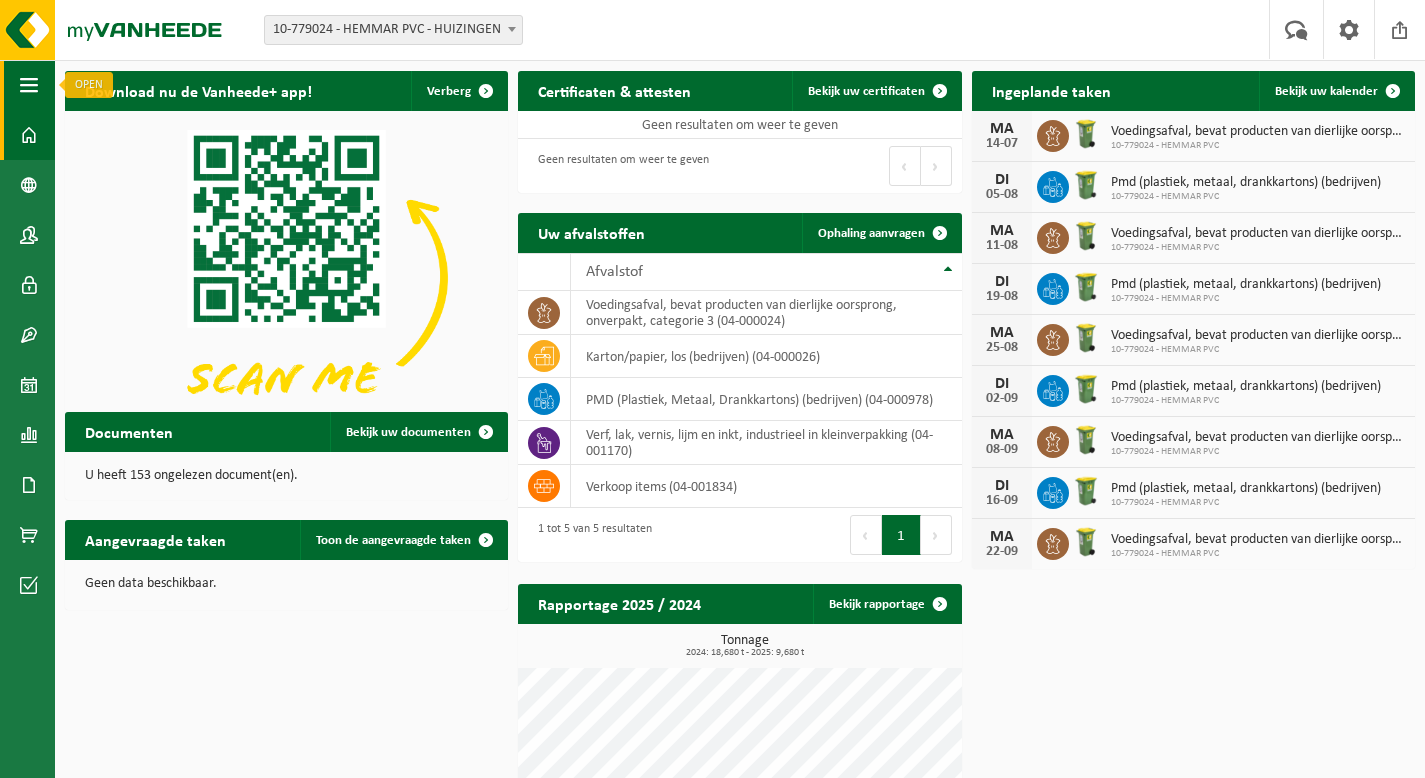 click at bounding box center [29, 85] 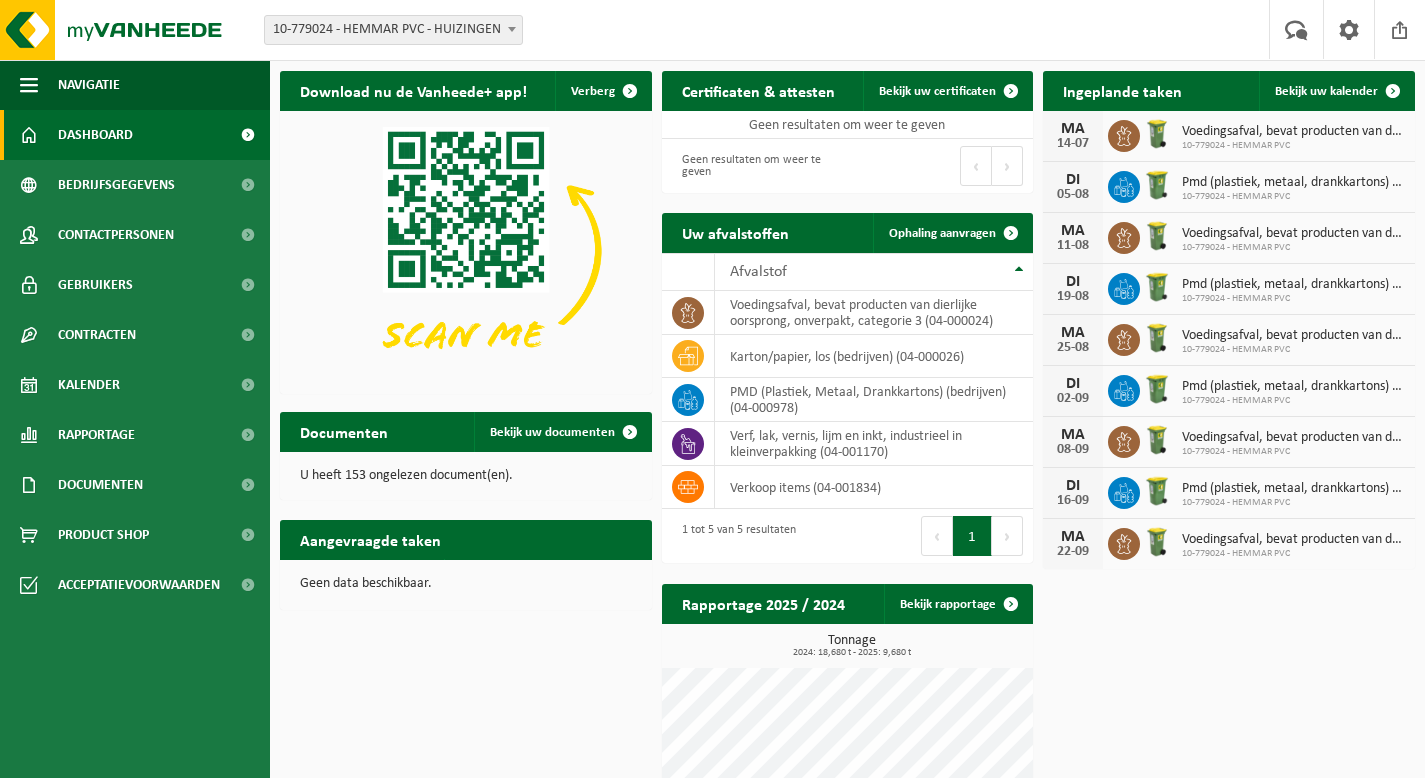 type 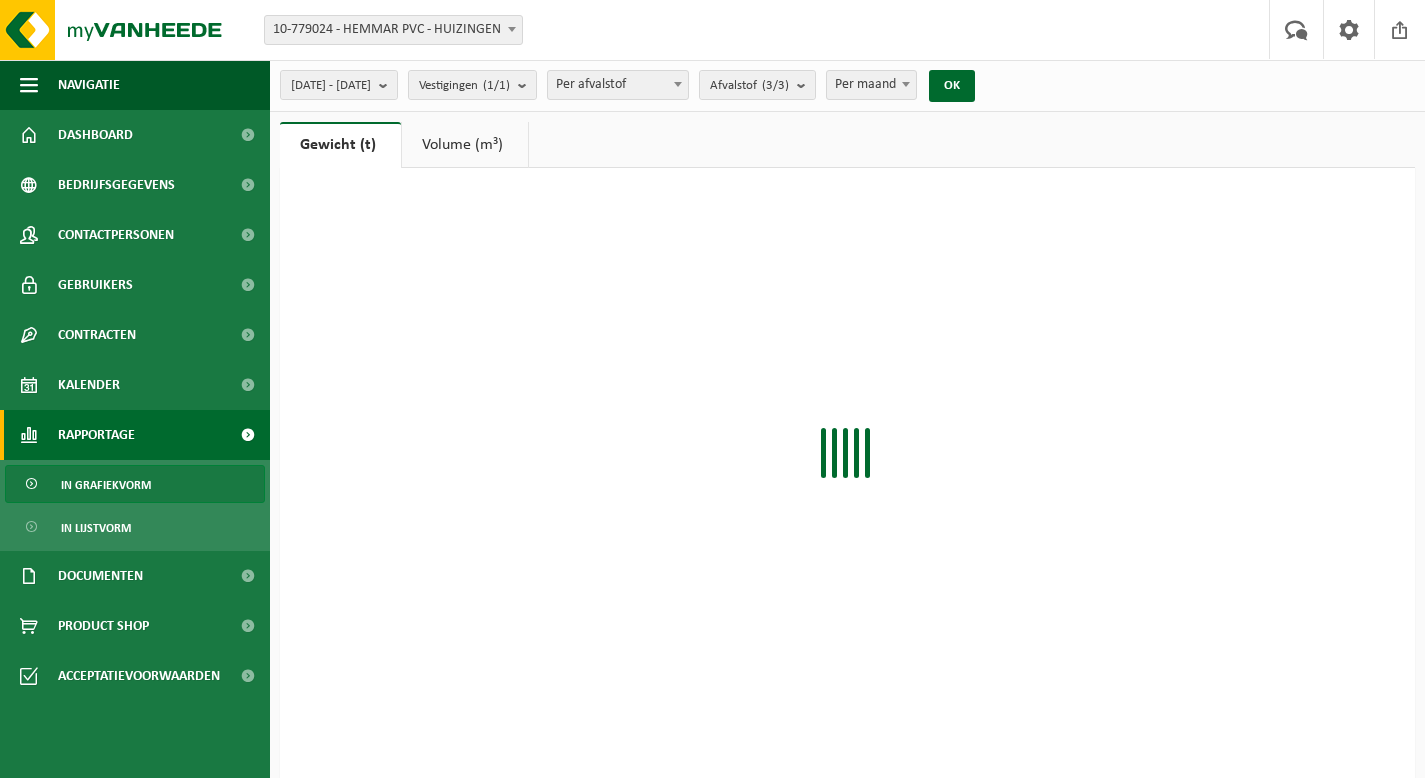 scroll, scrollTop: 0, scrollLeft: 0, axis: both 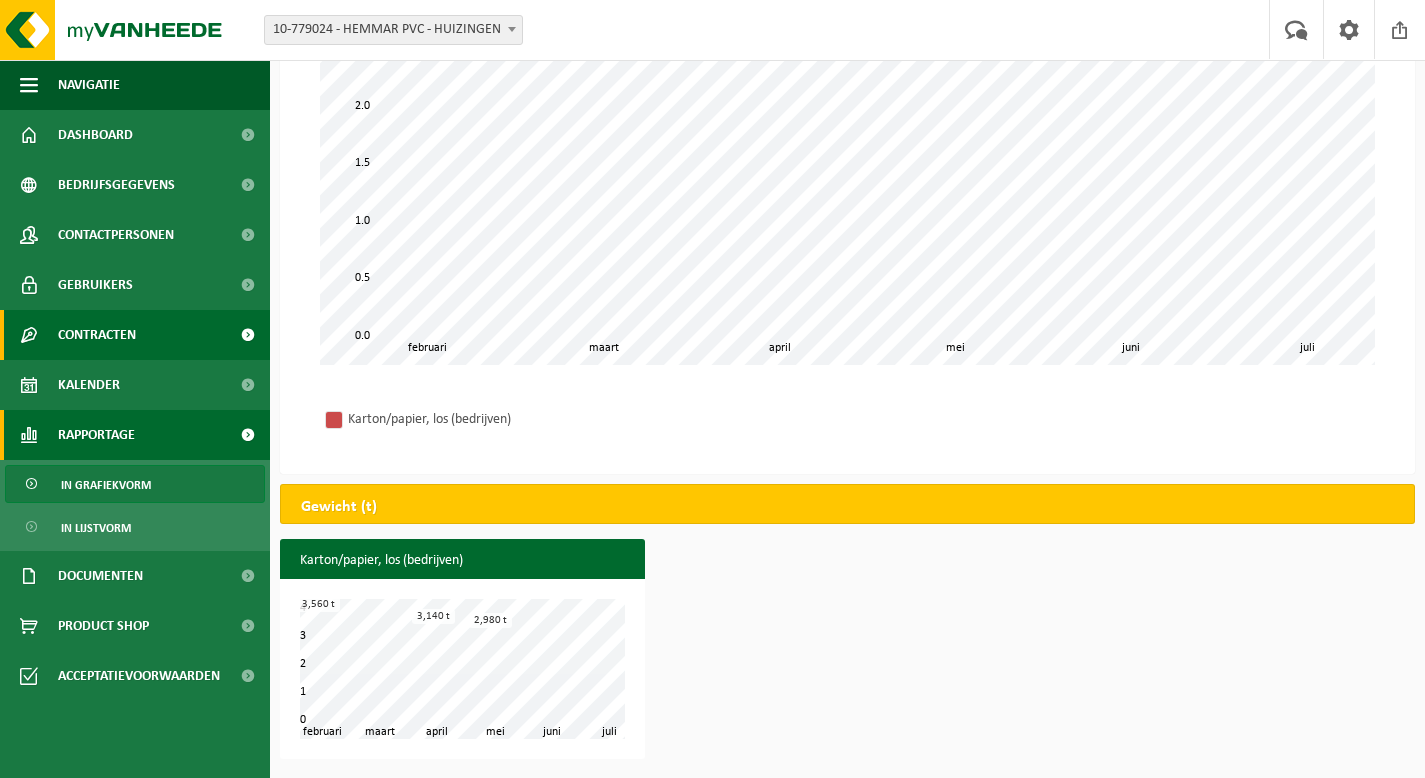 click on "Contracten" at bounding box center (97, 335) 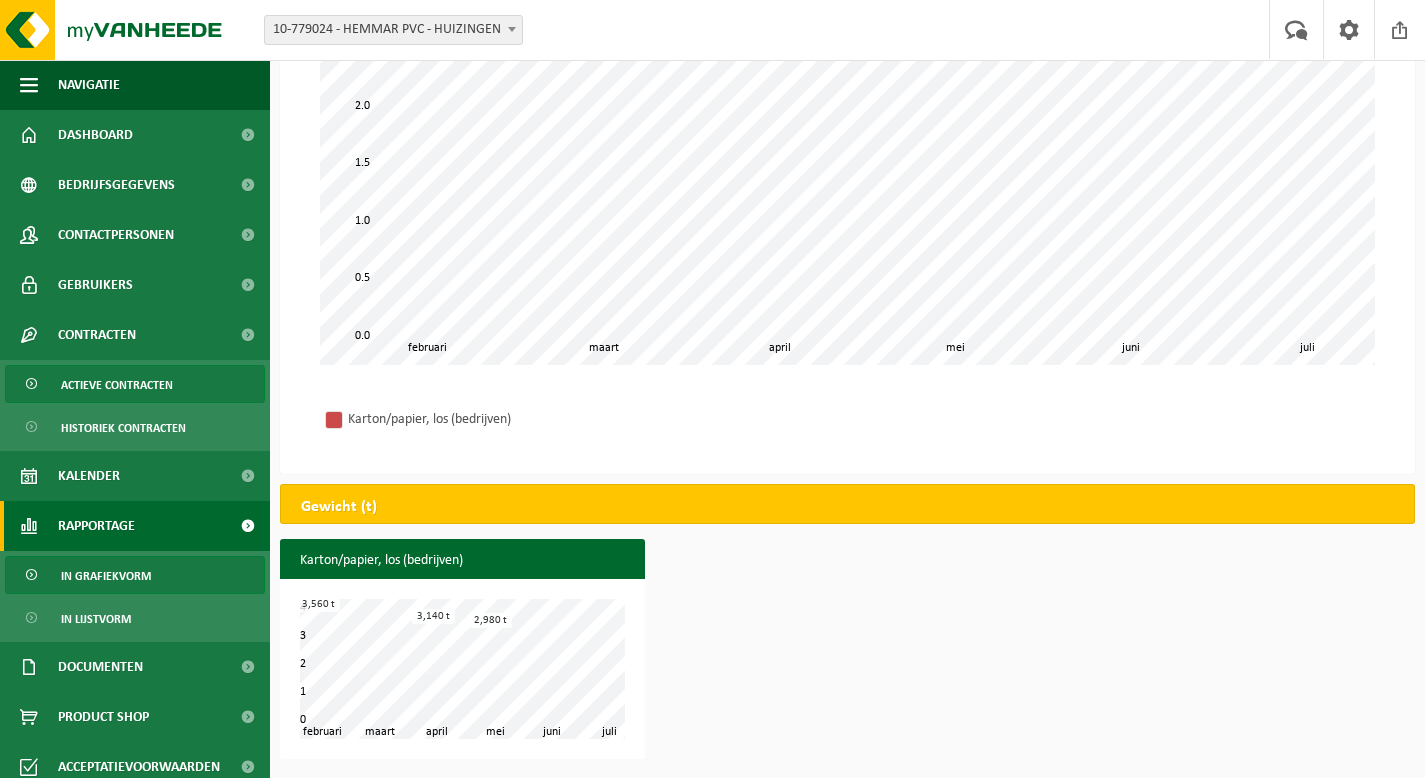 click on "Actieve contracten" at bounding box center (117, 385) 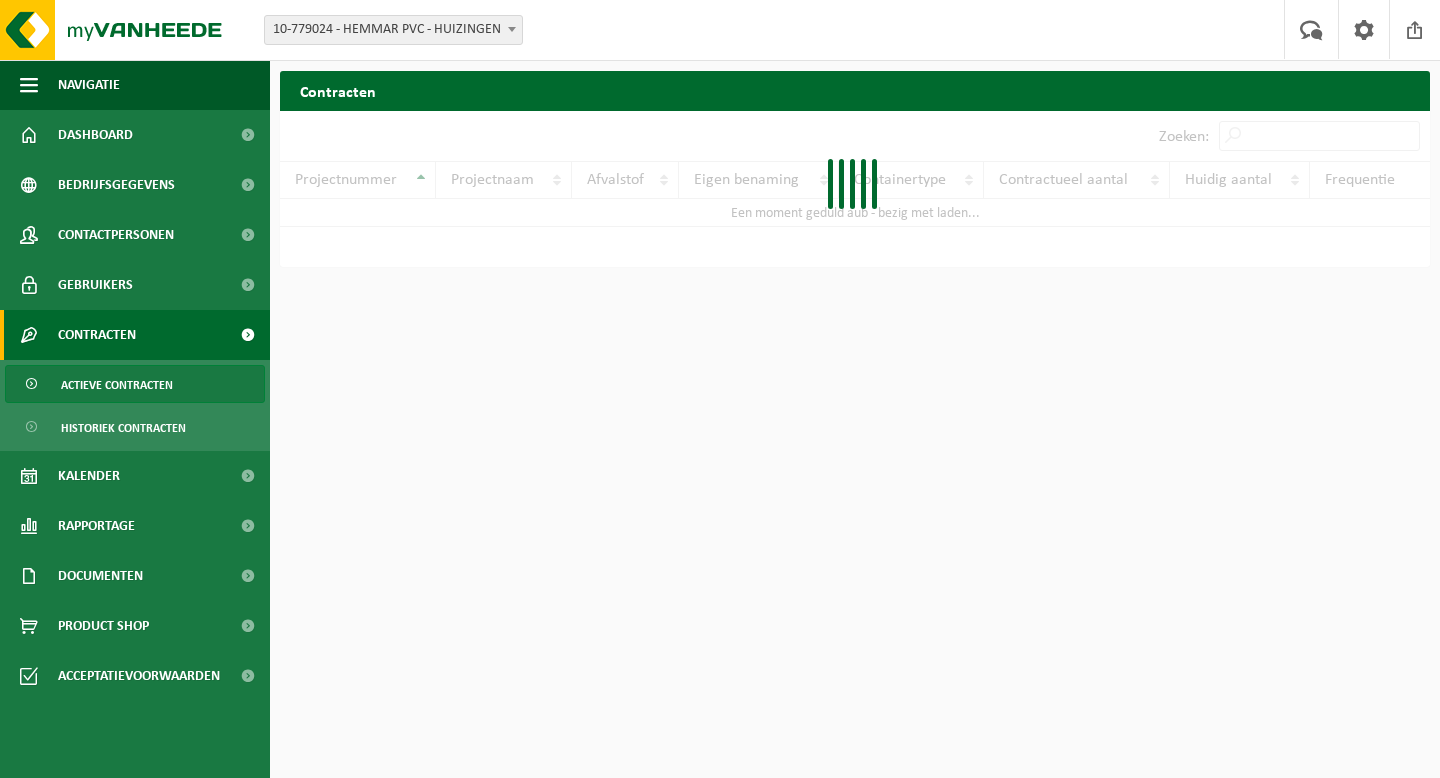 scroll, scrollTop: 0, scrollLeft: 0, axis: both 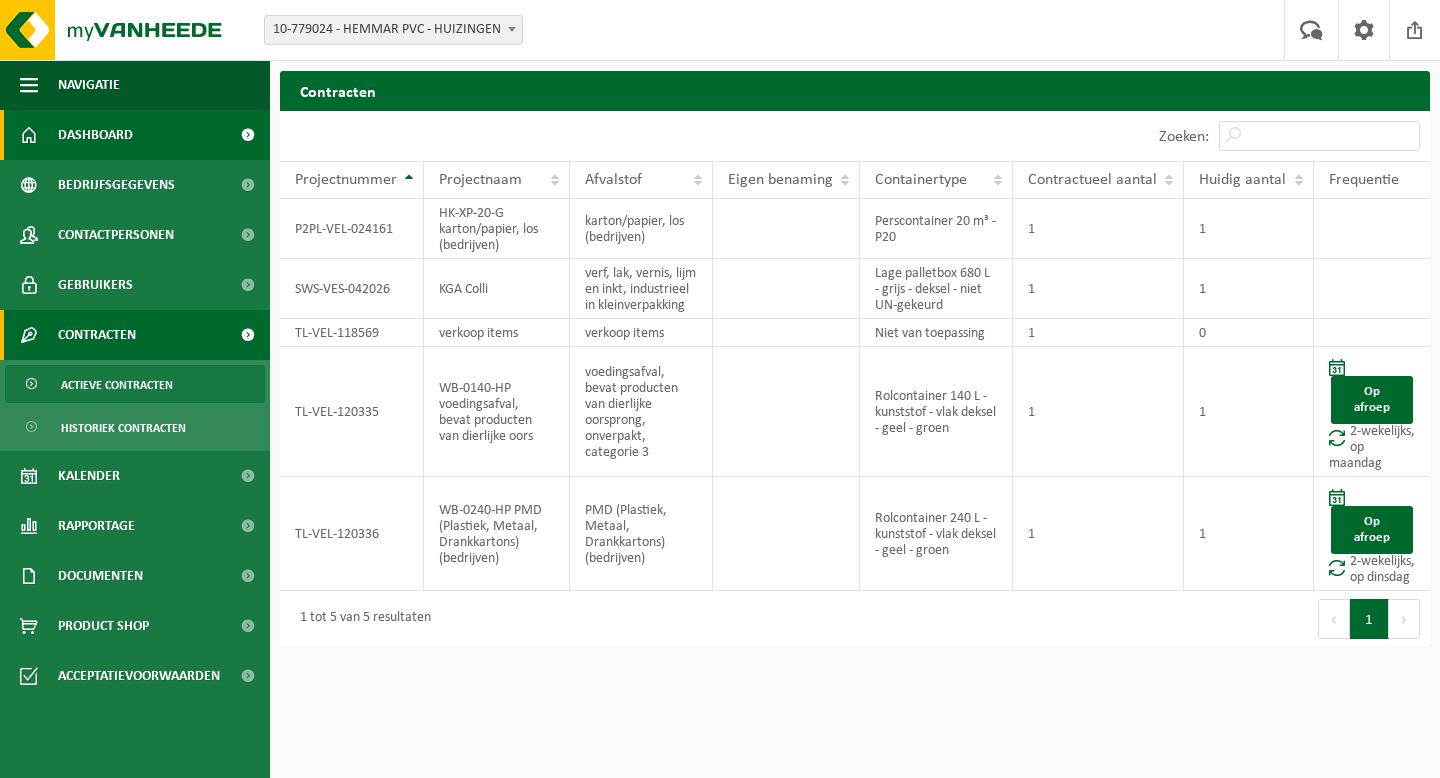 click on "Dashboard" at bounding box center [95, 135] 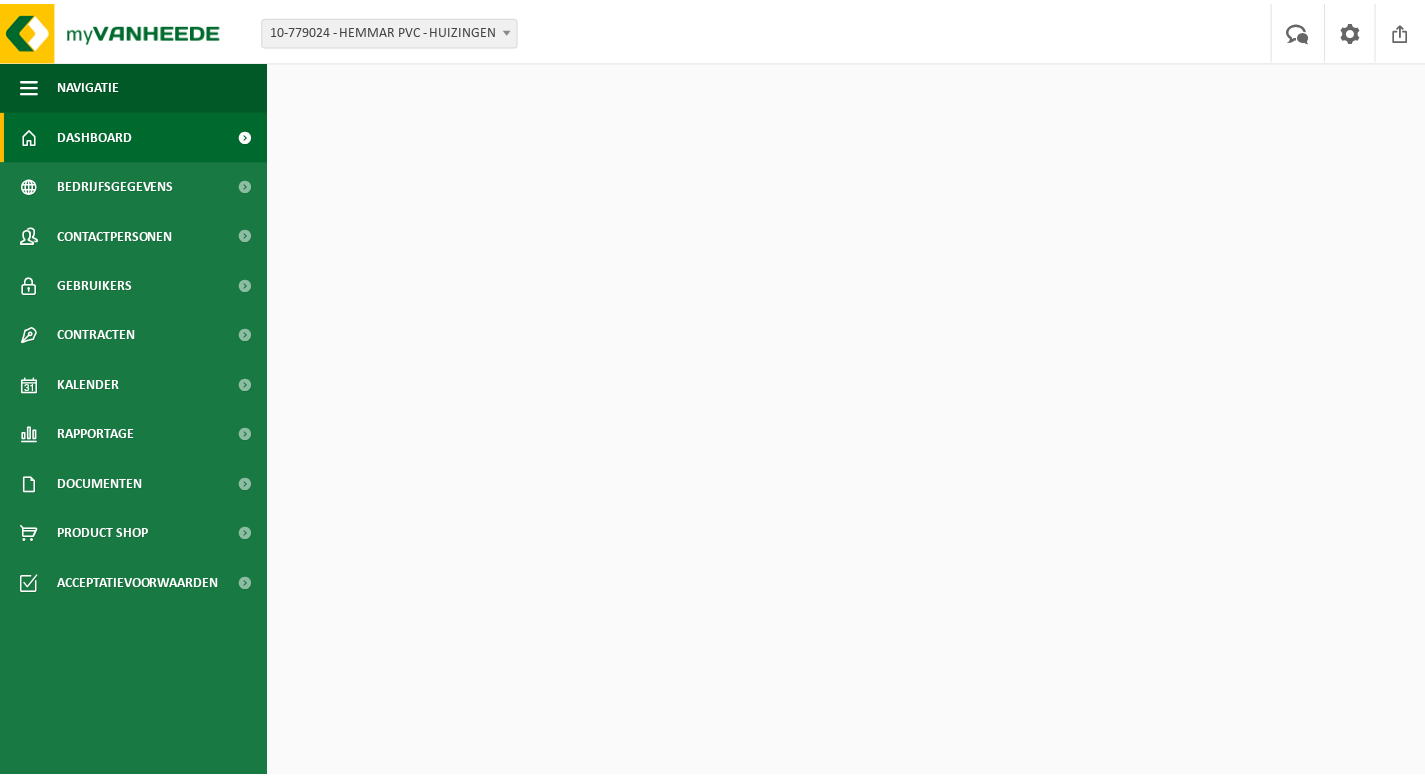 scroll, scrollTop: 0, scrollLeft: 0, axis: both 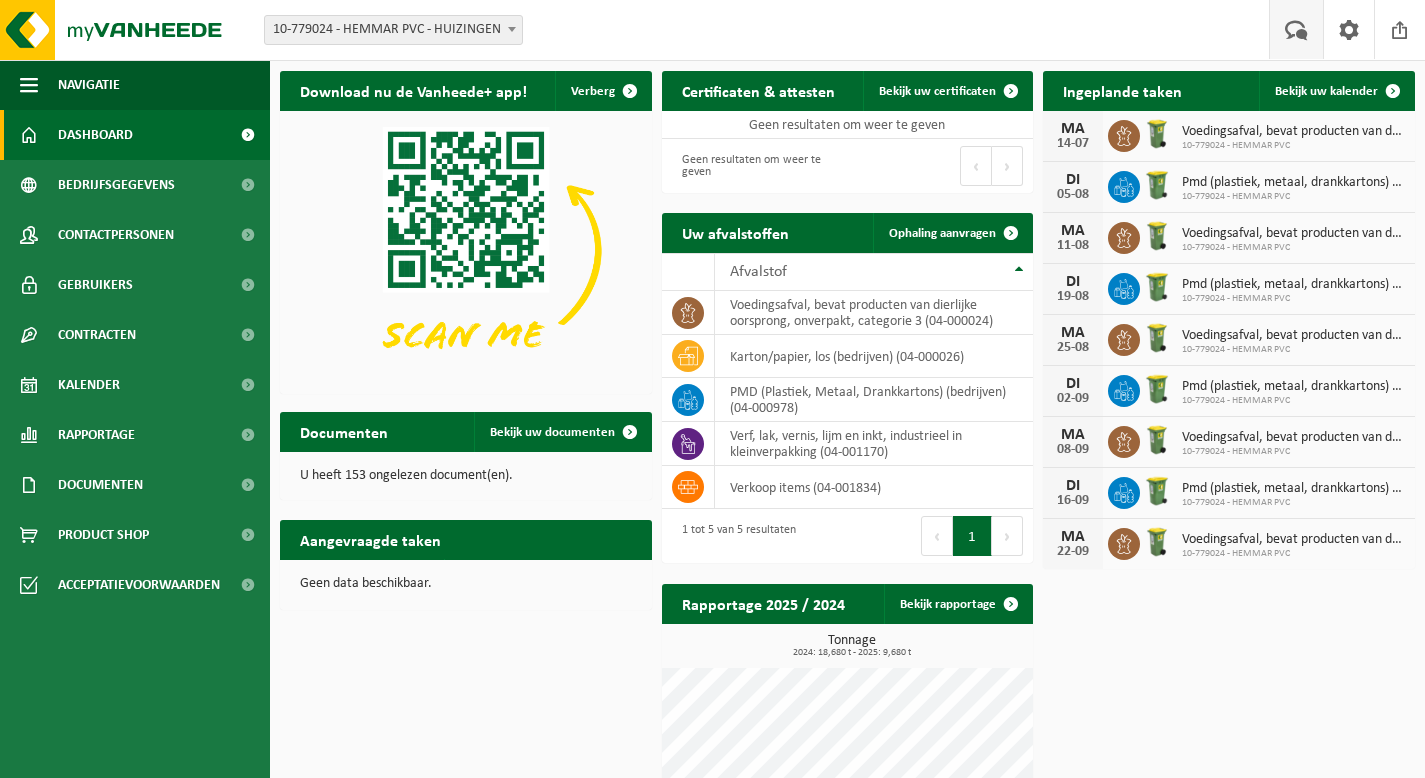 click at bounding box center [1296, 29] 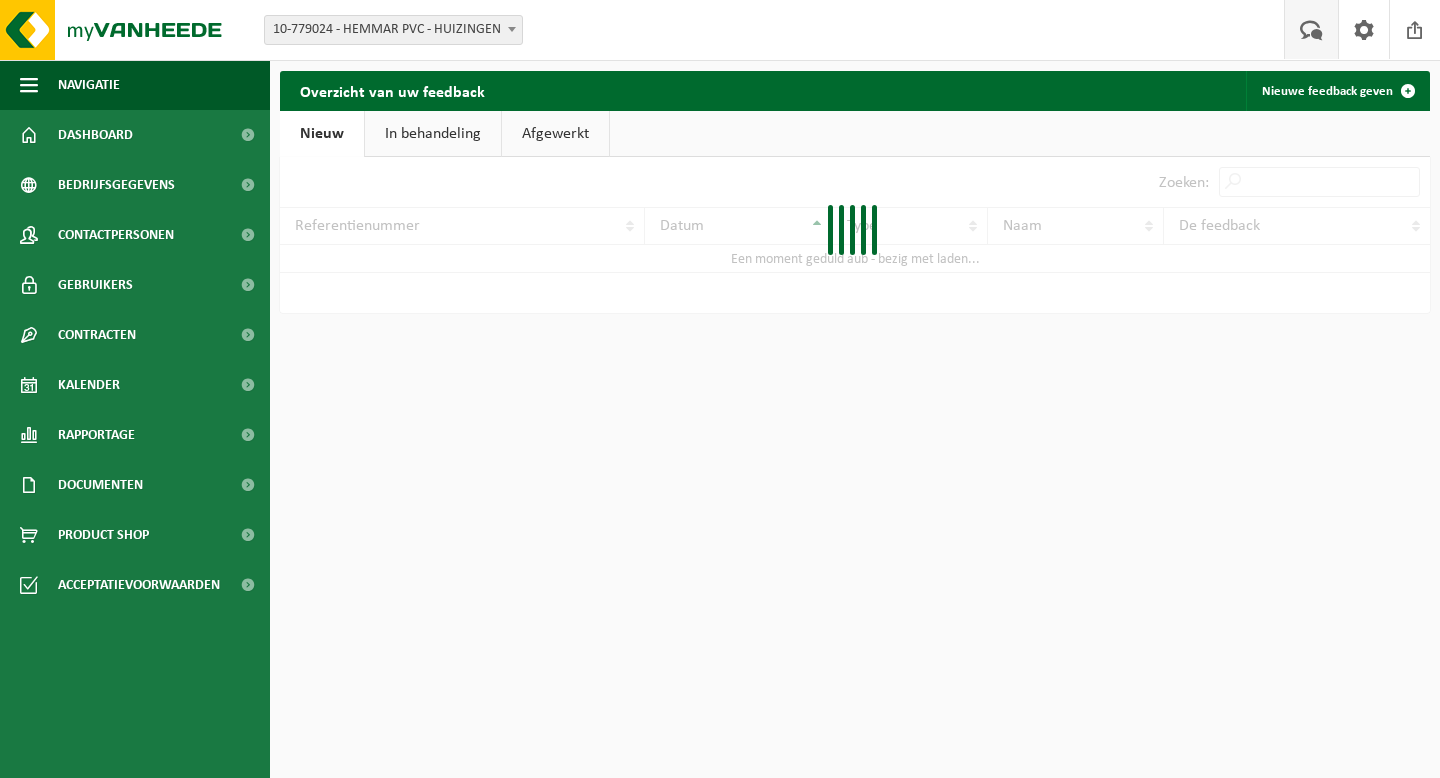 scroll, scrollTop: 0, scrollLeft: 0, axis: both 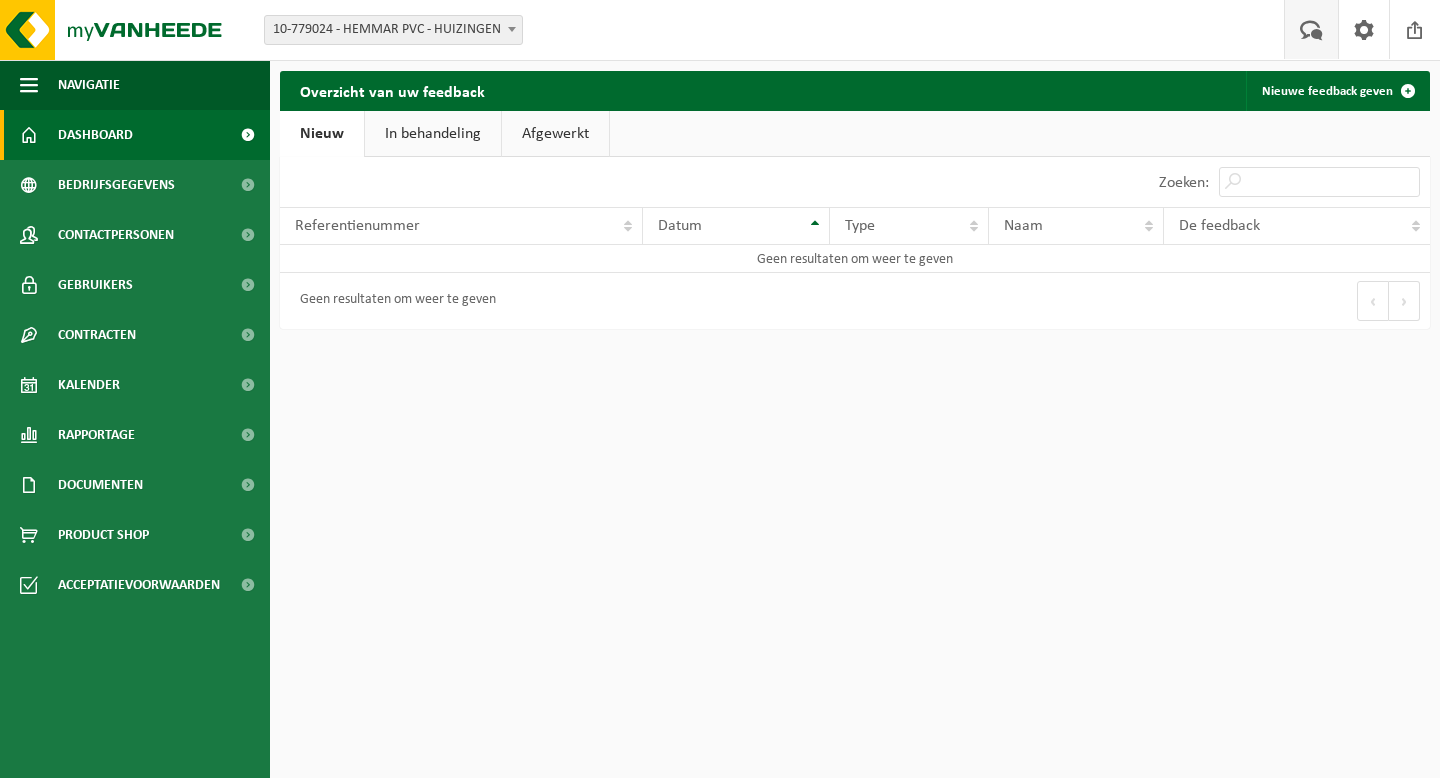 click on "Dashboard" at bounding box center [95, 135] 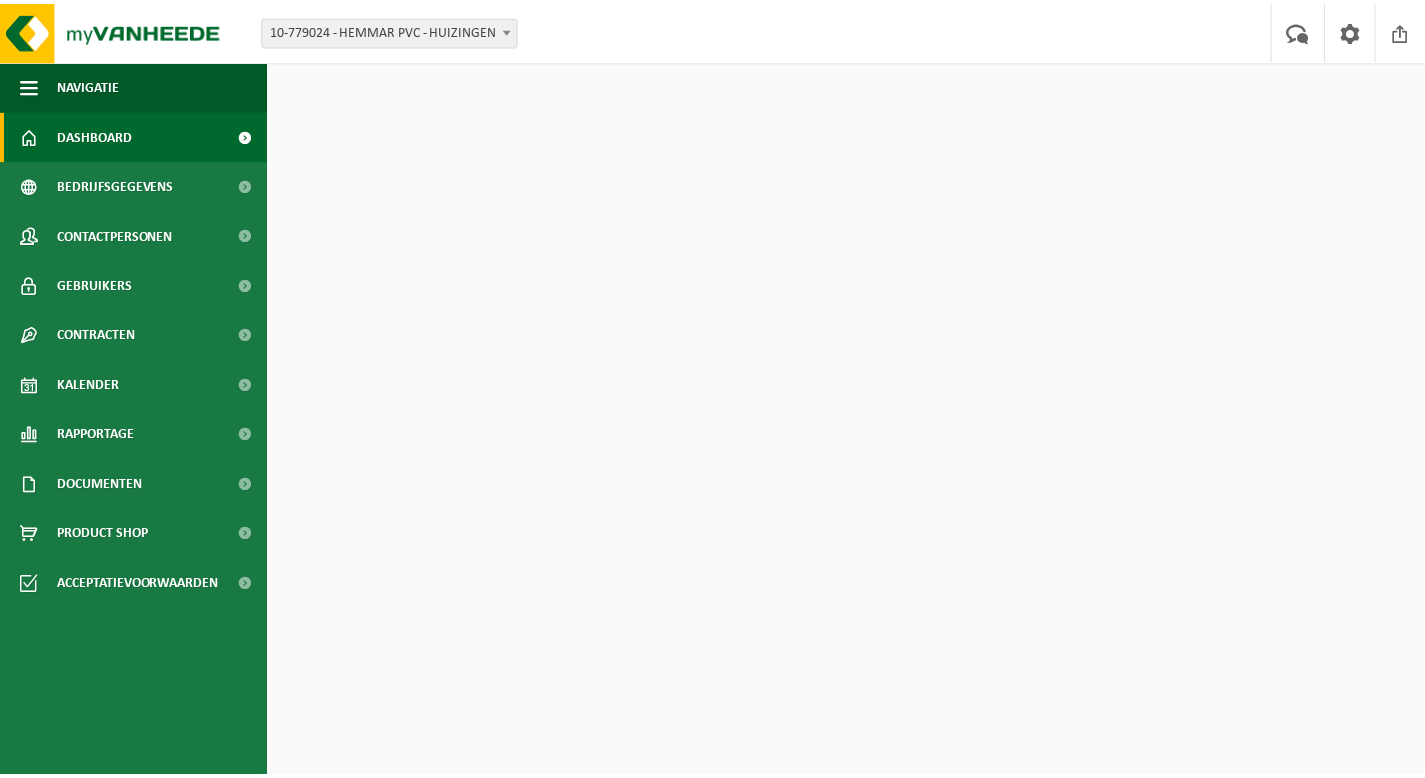scroll, scrollTop: 0, scrollLeft: 0, axis: both 